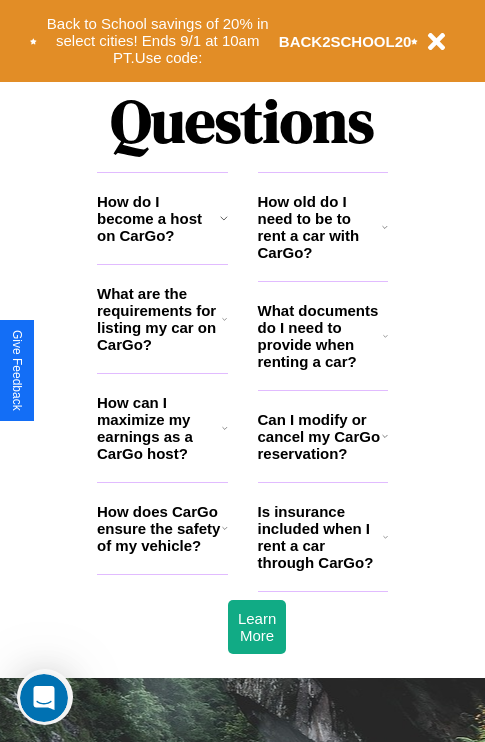 scroll, scrollTop: 2423, scrollLeft: 0, axis: vertical 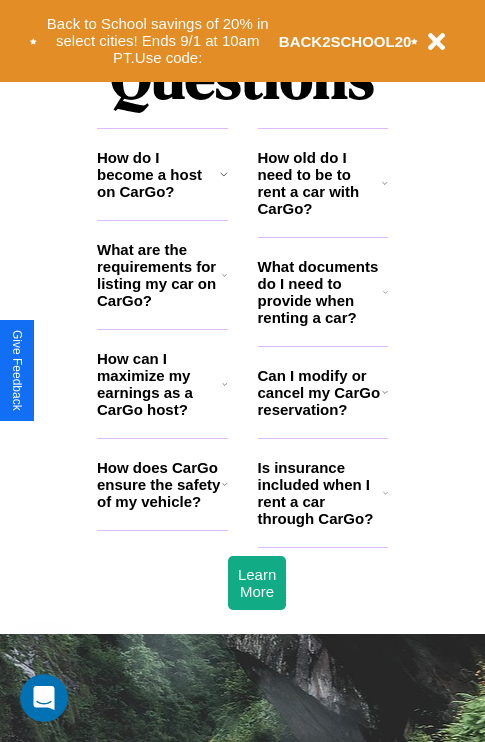 click on "Can I modify or cancel my CarGo reservation?" at bounding box center [320, 392] 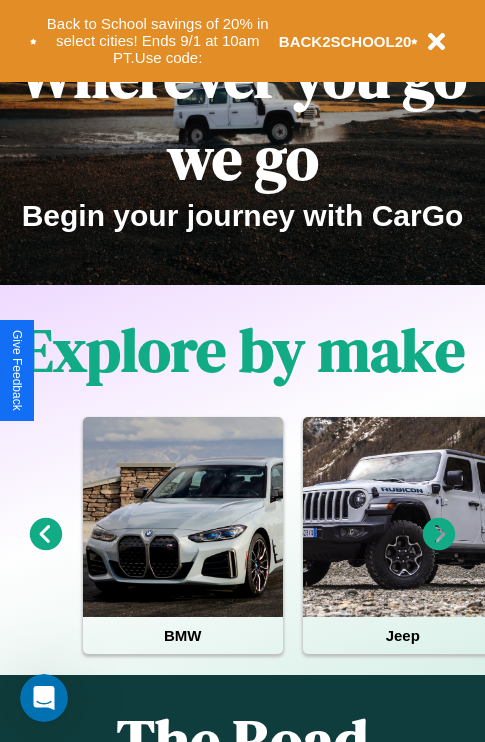 scroll, scrollTop: 0, scrollLeft: 0, axis: both 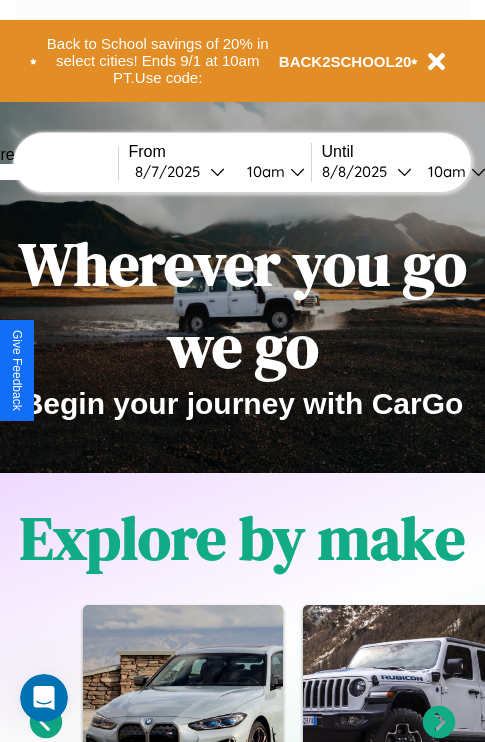 click at bounding box center [43, 172] 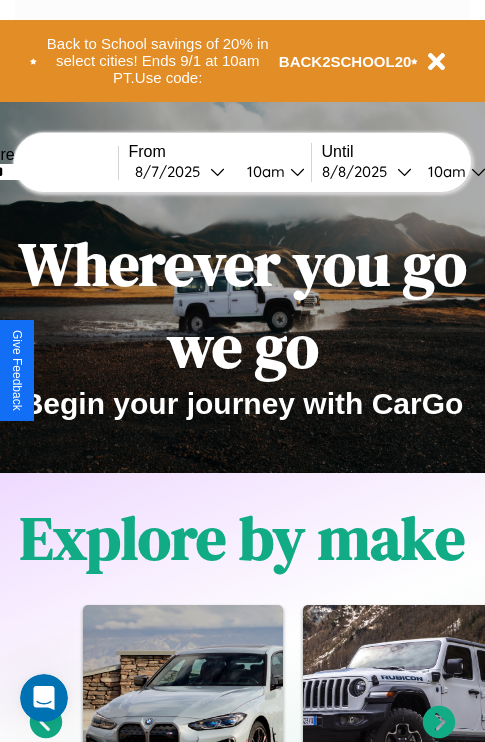 type on "******" 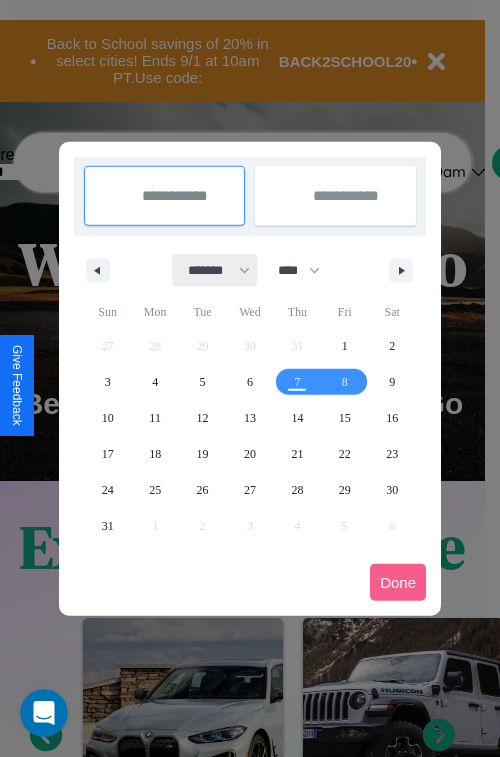 click on "******* ******** ***** ***** *** **** **** ****** ********* ******* ******** ********" at bounding box center (215, 270) 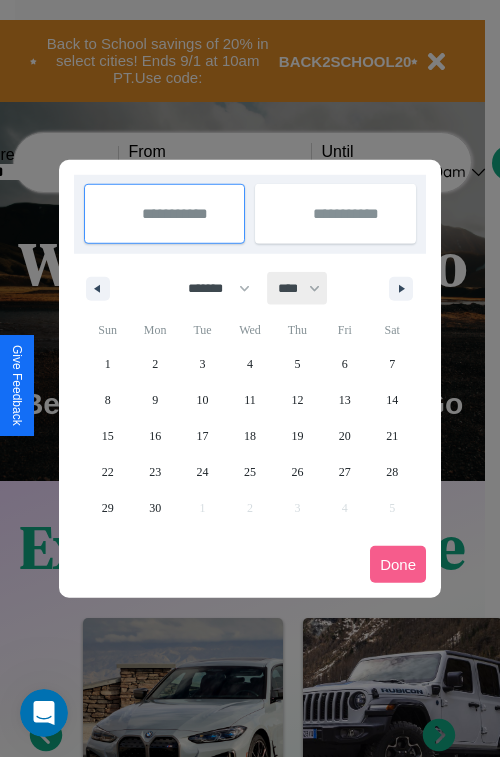 click on "**** **** **** **** **** **** **** **** **** **** **** **** **** **** **** **** **** **** **** **** **** **** **** **** **** **** **** **** **** **** **** **** **** **** **** **** **** **** **** **** **** **** **** **** **** **** **** **** **** **** **** **** **** **** **** **** **** **** **** **** **** **** **** **** **** **** **** **** **** **** **** **** **** **** **** **** **** **** **** **** **** **** **** **** **** **** **** **** **** **** **** **** **** **** **** **** **** **** **** **** **** **** **** **** **** **** **** **** **** **** **** **** **** **** **** **** **** **** **** **** ****" at bounding box center (298, 288) 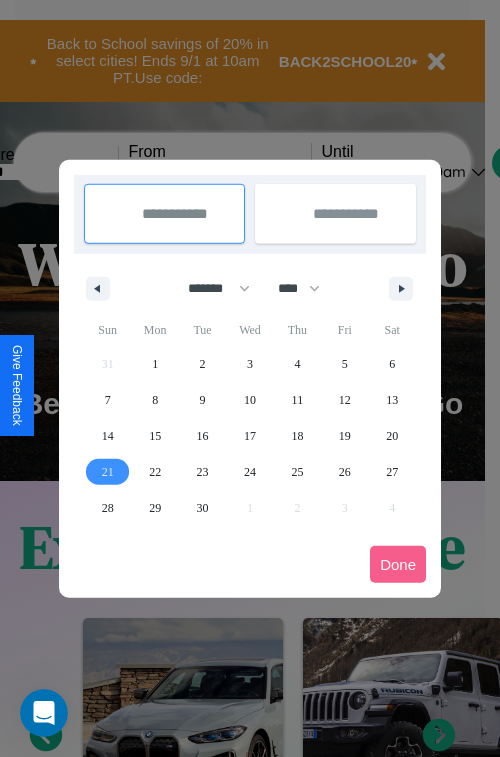 click on "21" at bounding box center [108, 472] 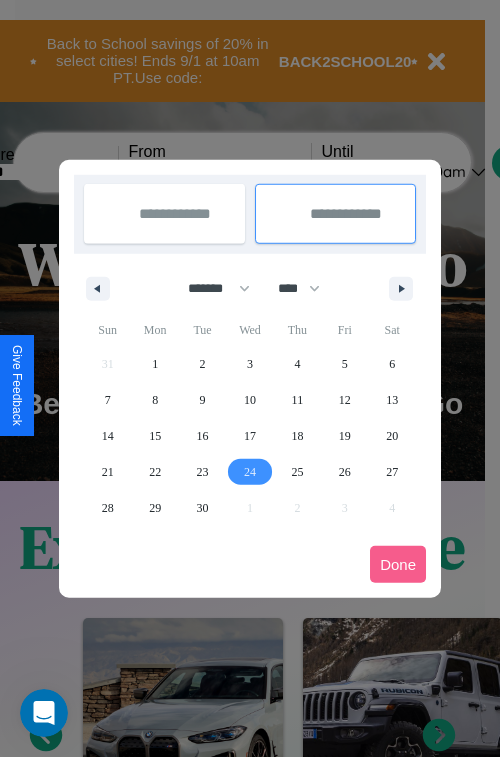 click on "24" at bounding box center (250, 472) 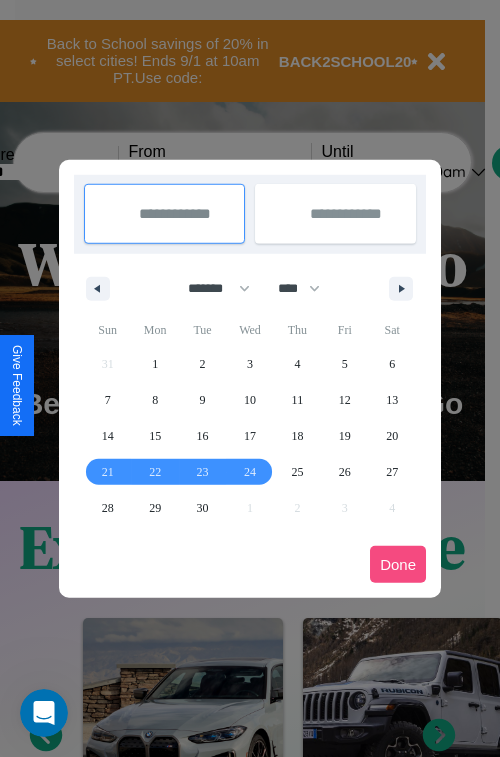 click on "Done" at bounding box center [398, 564] 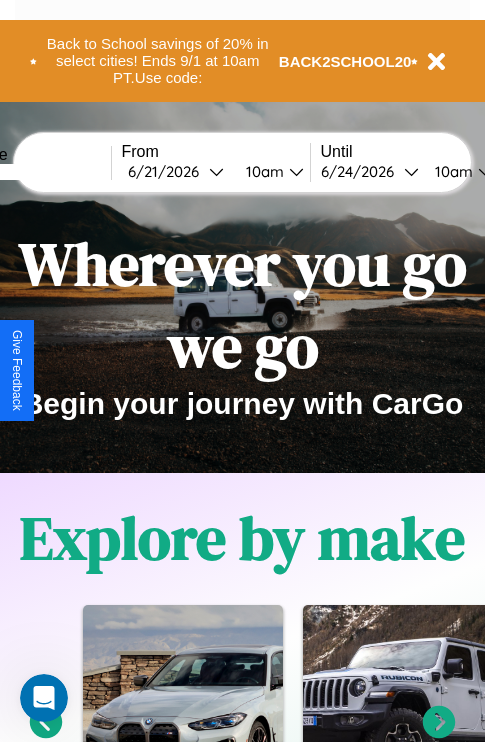 scroll, scrollTop: 0, scrollLeft: 75, axis: horizontal 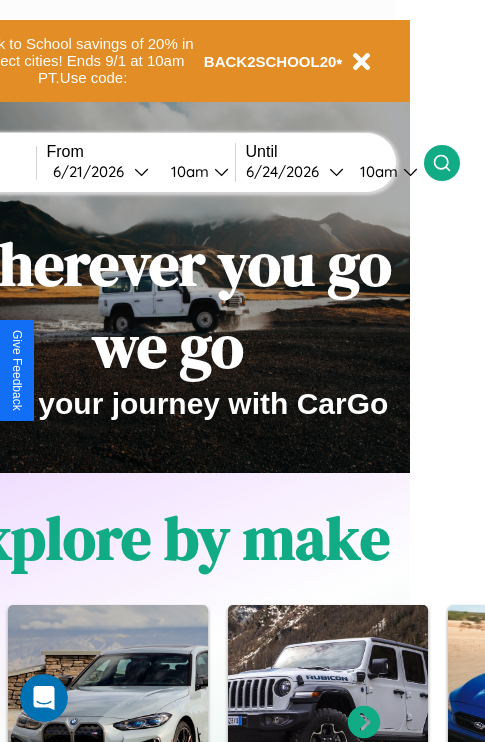 click 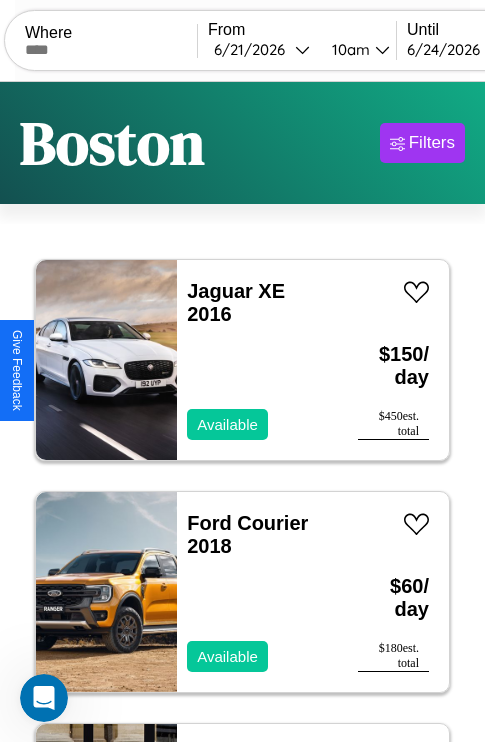 scroll, scrollTop: 95, scrollLeft: 0, axis: vertical 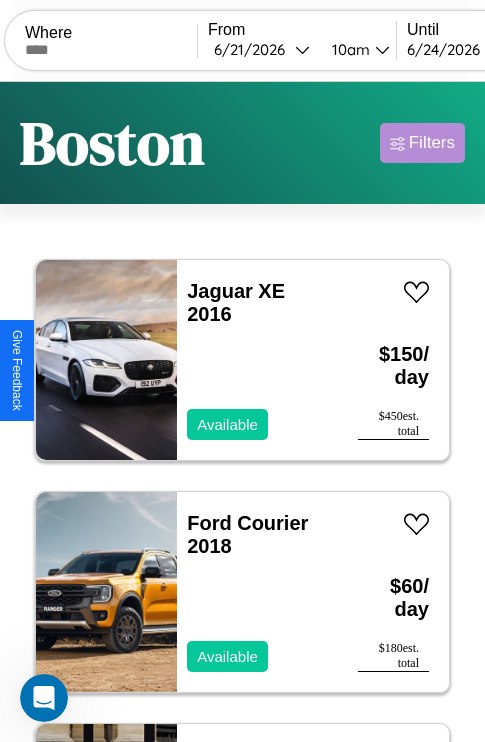 click on "Filters" at bounding box center [432, 143] 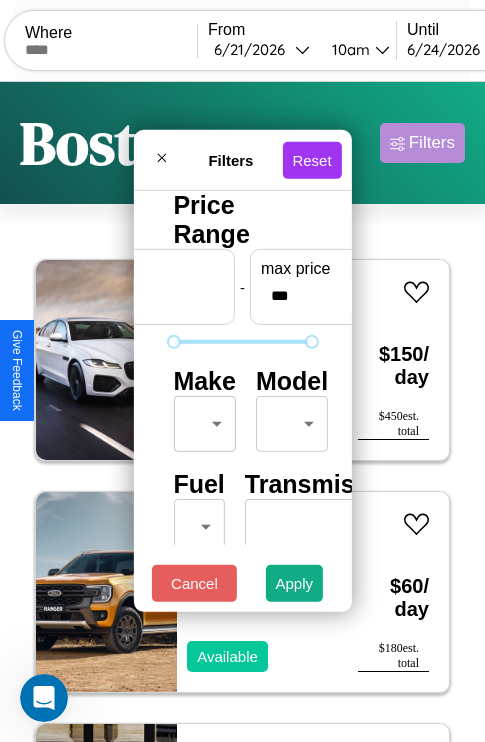 scroll, scrollTop: 162, scrollLeft: 0, axis: vertical 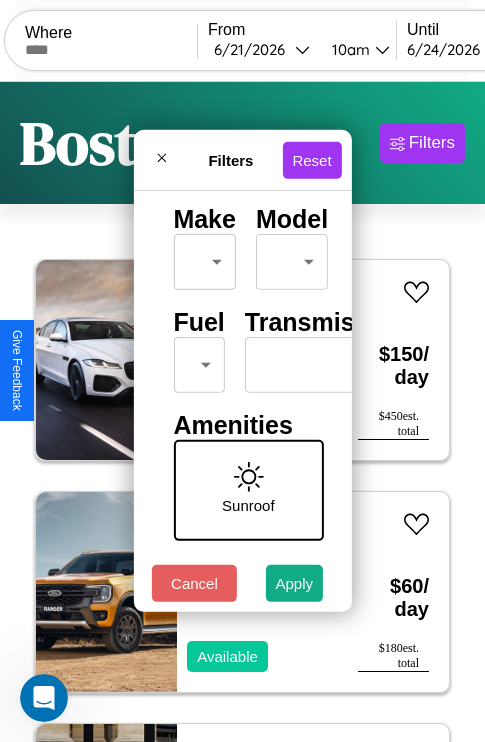 click on "CarGo Where From 6 / 21 / 2026 10am Until 6 / 24 / 2026 10am Become a Host Login Sign Up Boston Filters 43  cars in this area These cars can be picked up in this city. Jaguar   XE   2016 Available $ 150  / day $ 450  est. total Ford   Courier   2018 Available $ 60  / day $ 180  est. total Alfa Romeo   Spider   2014 Available $ 40  / day $ 120  est. total Ferrari   FF   2020 Available $ 120  / day $ 360  est. total Volvo   WHL   2019 Available $ 40  / day $ 120  est. total Dodge   Ram Wagon   2018 Available $ 200  / day $ 600  est. total Audi   S5   2023 Available $ 40  / day $ 120  est. total Volkswagen   Rabbit   2020 Unavailable $ 160  / day $ 480  est. total BMW   M4   2024 Available $ 170  / day $ 510  est. total Hyundai   XG350   2014 Available $ 50  / day $ 150  est. total Audi   Q8   2019 Unavailable $ 130  / day $ 390  est. total Mercedes   240   2020 Available $ 160  / day $ 480  est. total Bentley   Mulsanne   2023 Available $ 120  / day $ 360  est. total Hummer   H3   2022 Available $ 140  / day $" at bounding box center (242, 412) 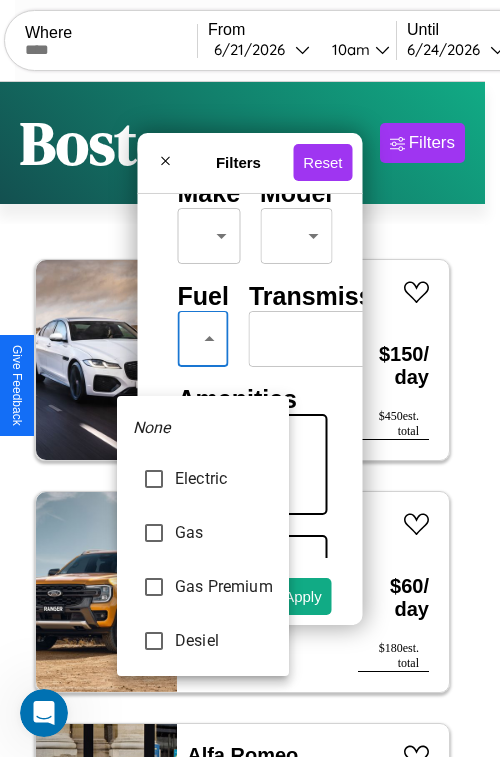 type on "******" 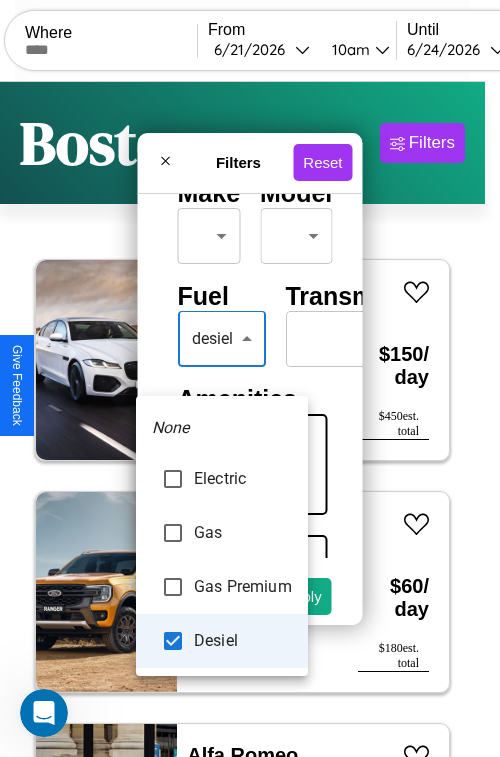 click at bounding box center [250, 378] 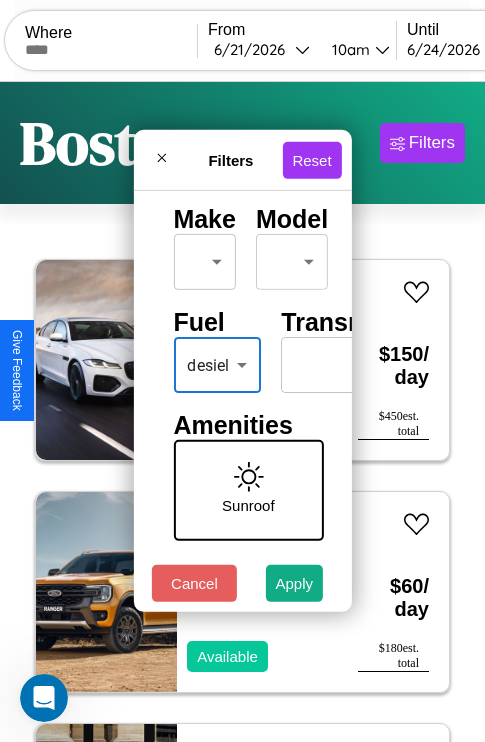 scroll, scrollTop: 162, scrollLeft: 100, axis: both 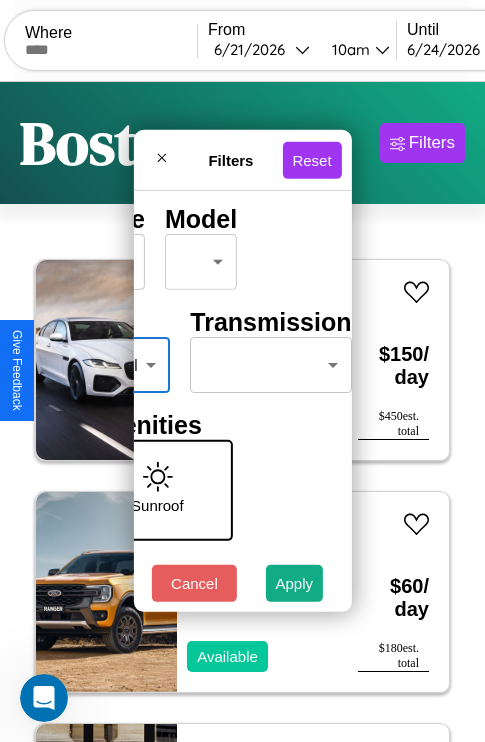 click on "CarGo Where From 6 / 21 / 2026 10am Until 6 / 24 / 2026 10am Become a Host Login Sign Up Boston Filters 43  cars in this area These cars can be picked up in this city. Jaguar   XE   2016 Available $ 150  / day $ 450  est. total Ford   Courier   2018 Available $ 60  / day $ 180  est. total Alfa Romeo   Spider   2014 Available $ 40  / day $ 120  est. total Ferrari   FF   2020 Available $ 120  / day $ 360  est. total Volvo   WHL   2019 Available $ 40  / day $ 120  est. total Dodge   Ram Wagon   2018 Available $ 200  / day $ 600  est. total Audi   S5   2023 Available $ 40  / day $ 120  est. total Volkswagen   Rabbit   2020 Unavailable $ 160  / day $ 480  est. total BMW   M4   2024 Available $ 170  / day $ 510  est. total Hyundai   XG350   2014 Available $ 50  / day $ 150  est. total Audi   Q8   2019 Unavailable $ 130  / day $ 390  est. total Mercedes   240   2020 Available $ 160  / day $ 480  est. total Bentley   Mulsanne   2023 Available $ 120  / day $ 360  est. total Hummer   H3   2022 Available $ 140  / day $" at bounding box center (242, 412) 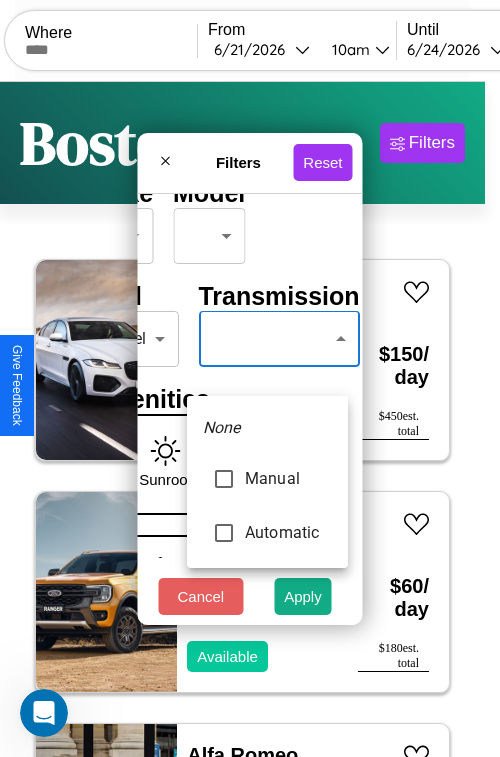 type on "******" 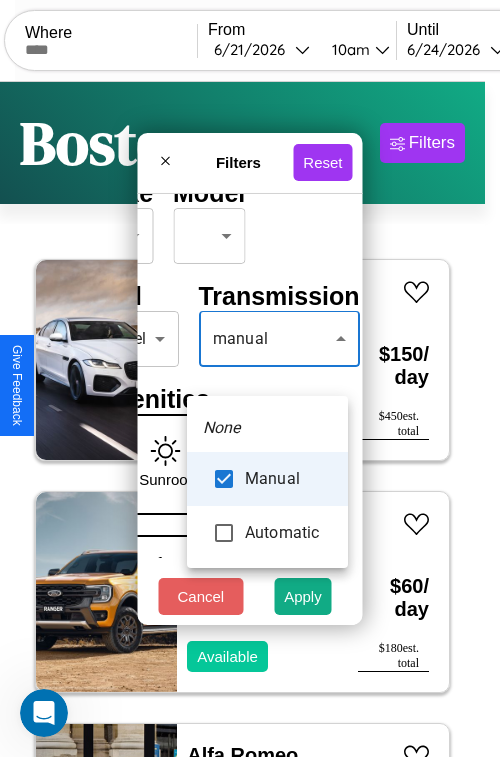 click at bounding box center (250, 378) 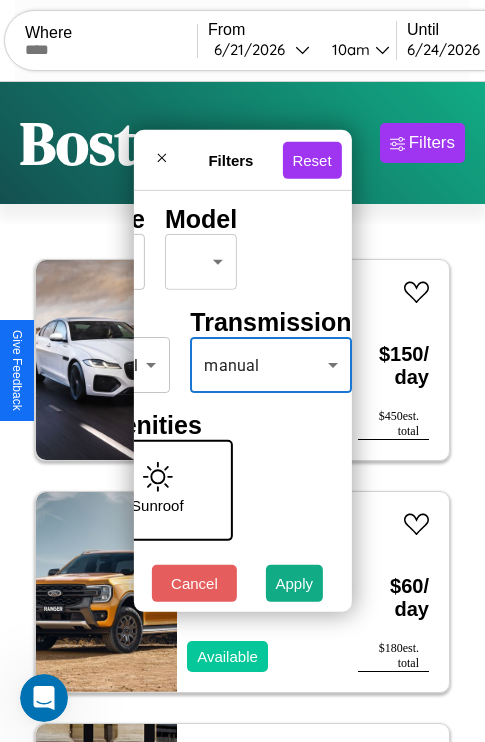 scroll, scrollTop: 0, scrollLeft: 124, axis: horizontal 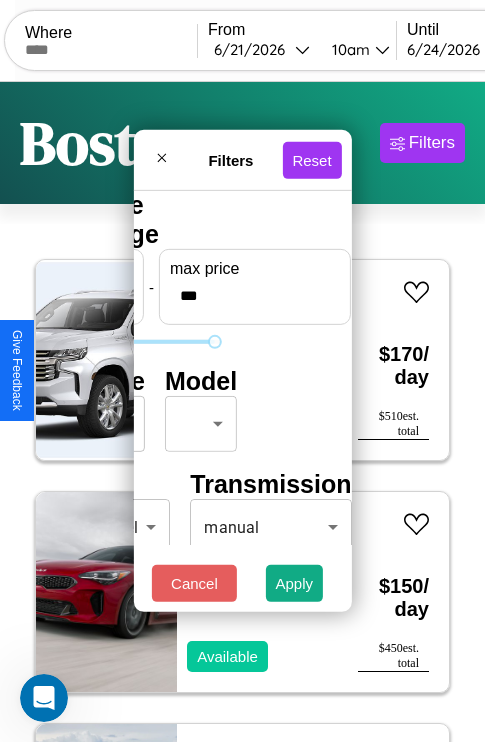 type on "***" 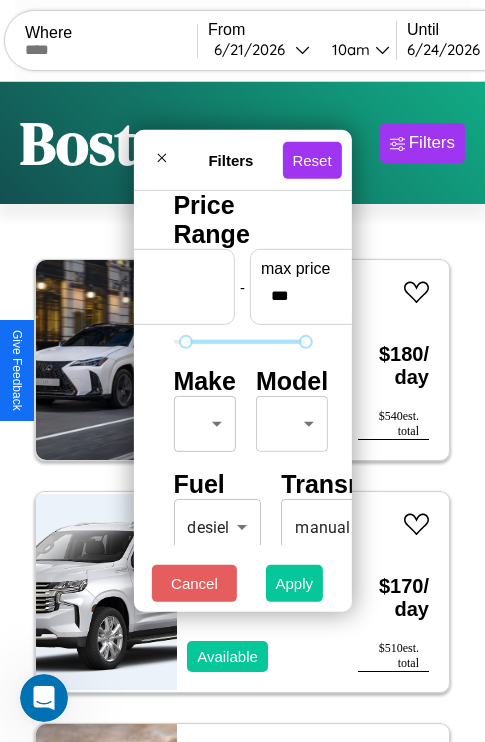 type on "**" 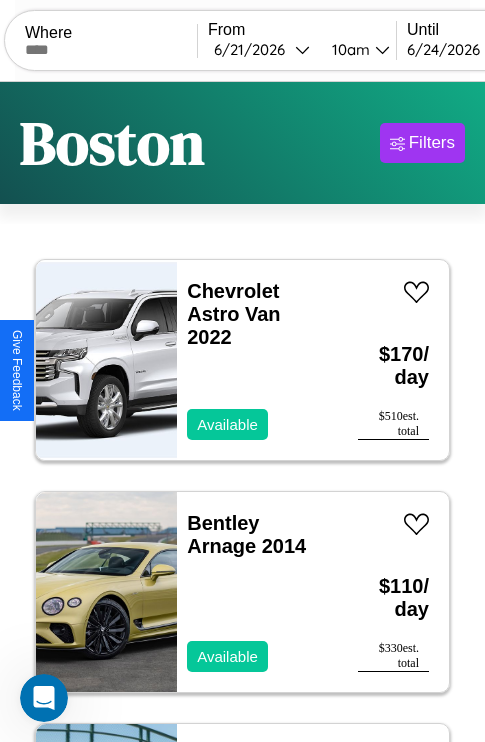 scroll, scrollTop: 66, scrollLeft: 0, axis: vertical 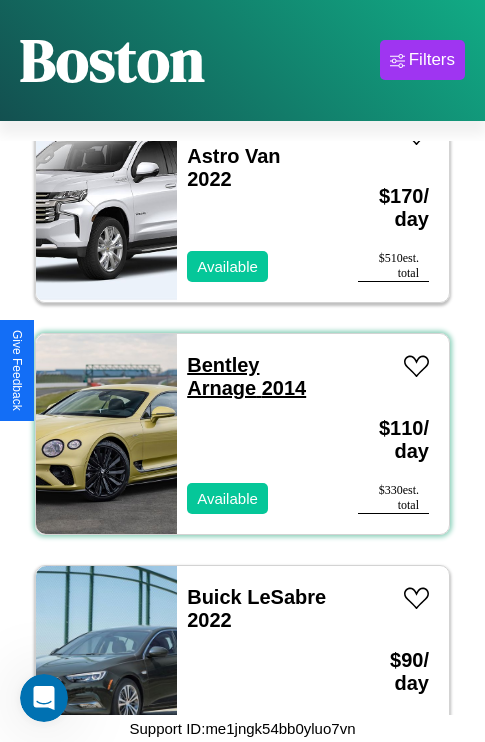 click on "Bentley   Arnage   2014" at bounding box center (246, 376) 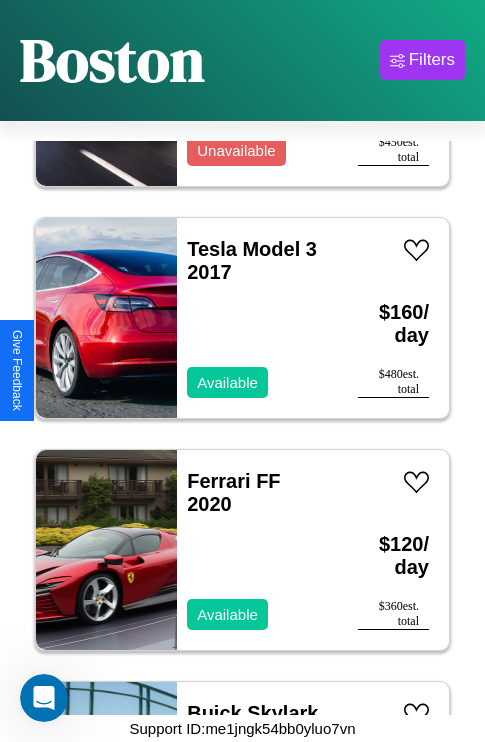 scroll, scrollTop: 6571, scrollLeft: 0, axis: vertical 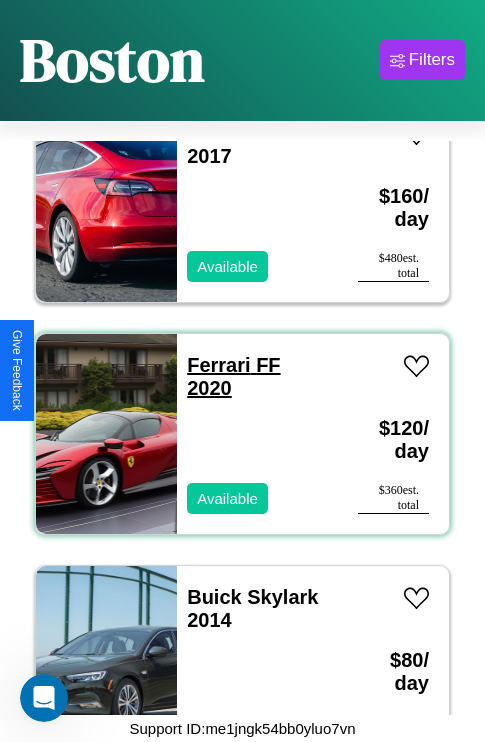 click on "Ferrari   FF   2020" at bounding box center [233, 376] 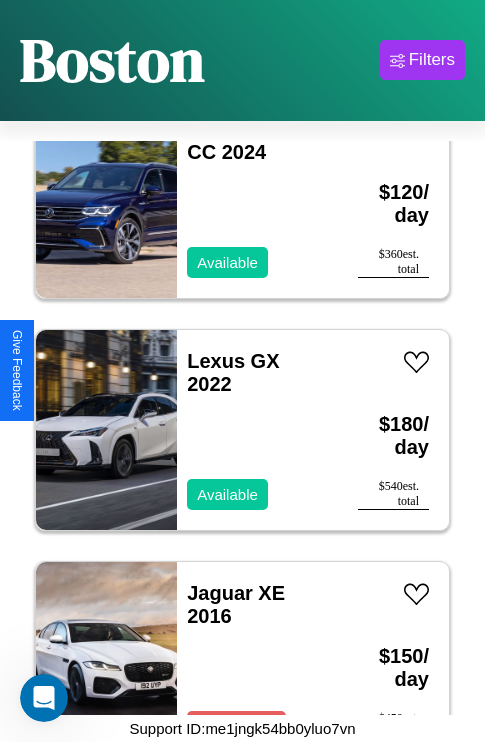 scroll, scrollTop: 5875, scrollLeft: 0, axis: vertical 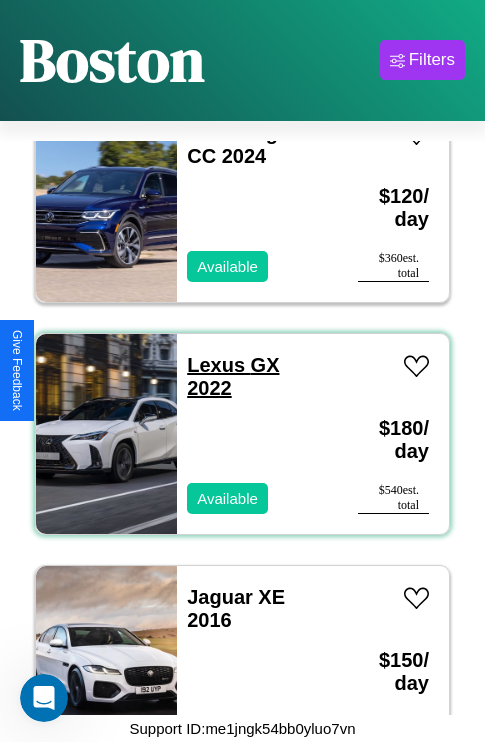 click on "Lexus   GX   2022" at bounding box center [233, 376] 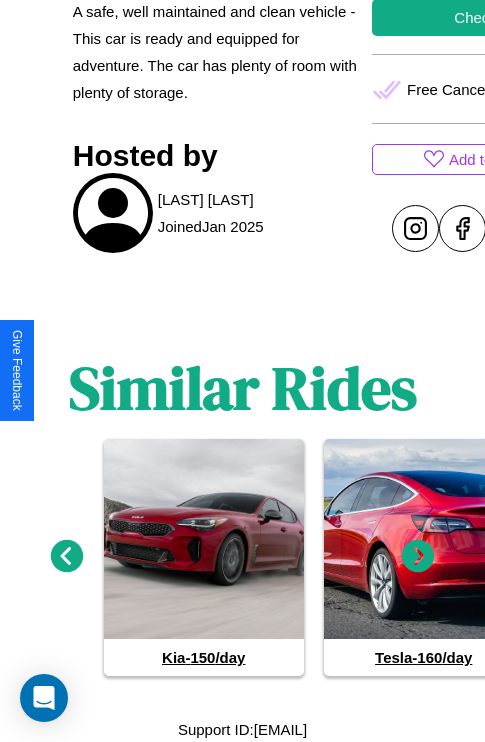 scroll, scrollTop: 760, scrollLeft: 0, axis: vertical 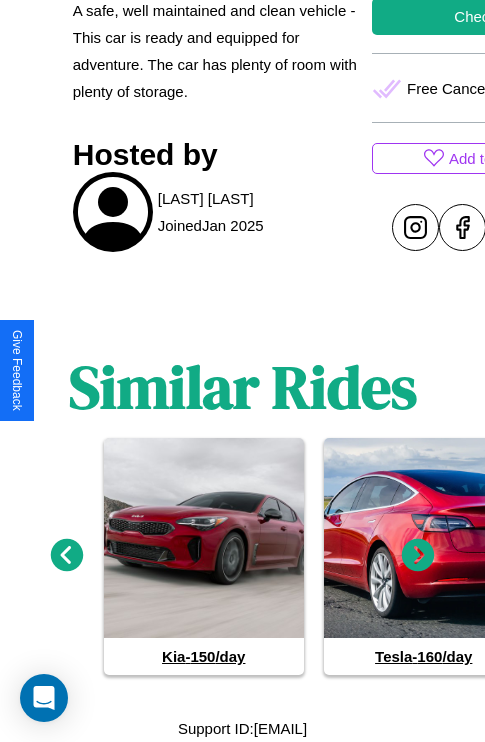 click 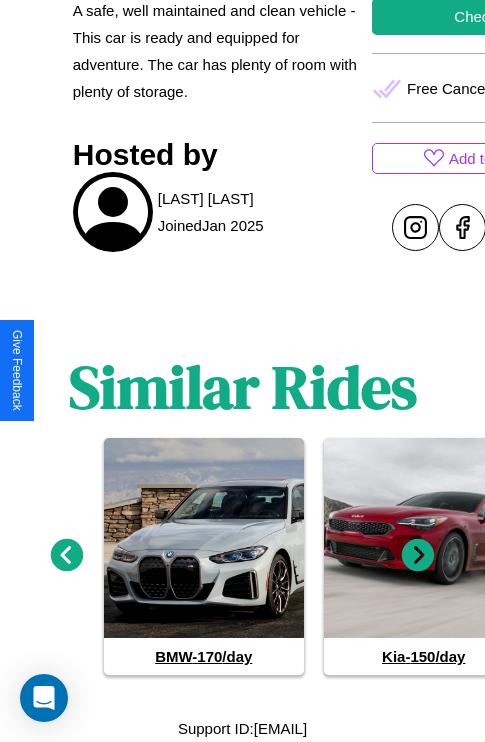 click 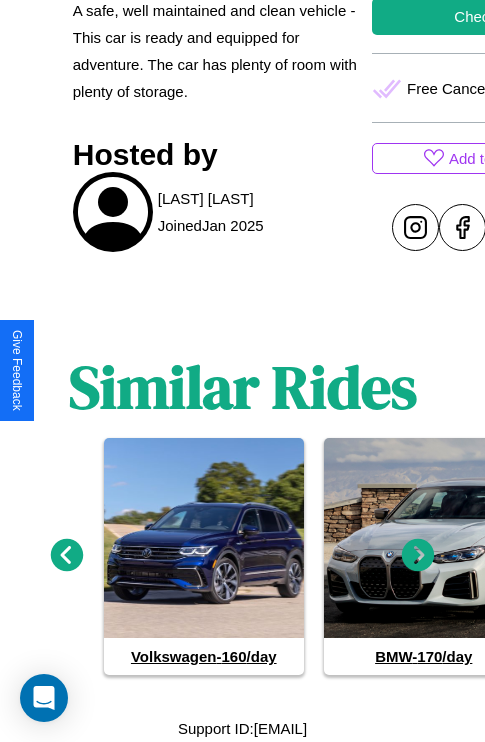 click 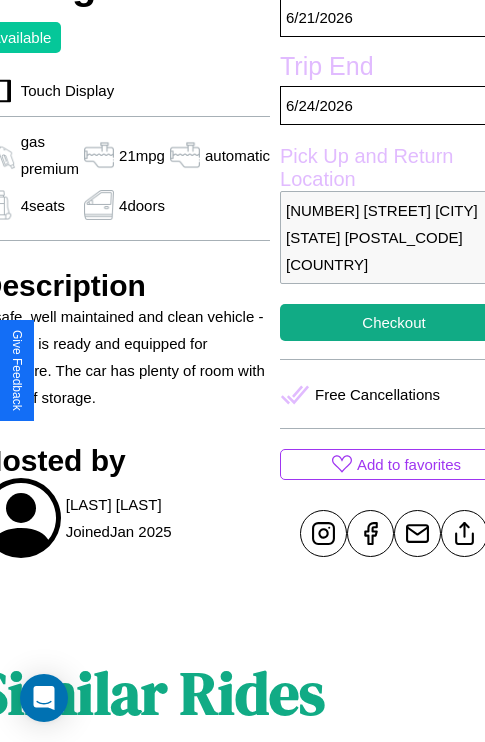 scroll, scrollTop: 405, scrollLeft: 107, axis: both 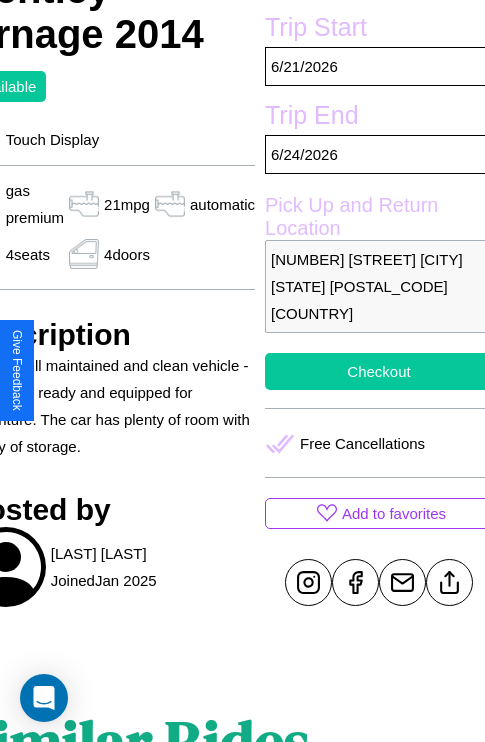 click on "Checkout" at bounding box center (379, 371) 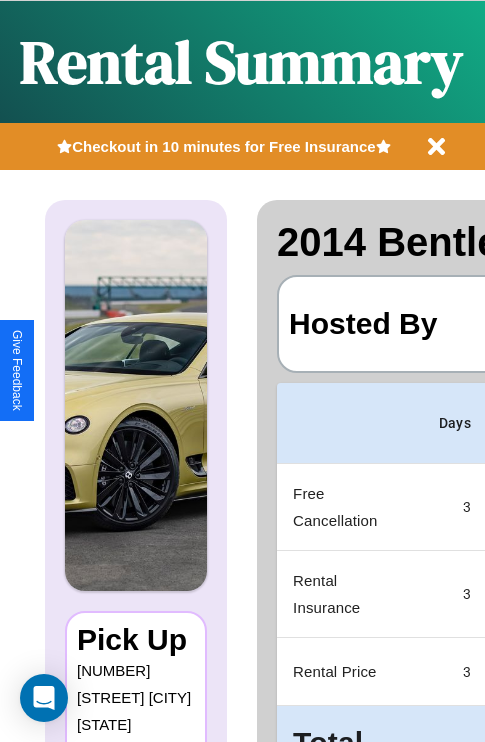 scroll, scrollTop: 0, scrollLeft: 408, axis: horizontal 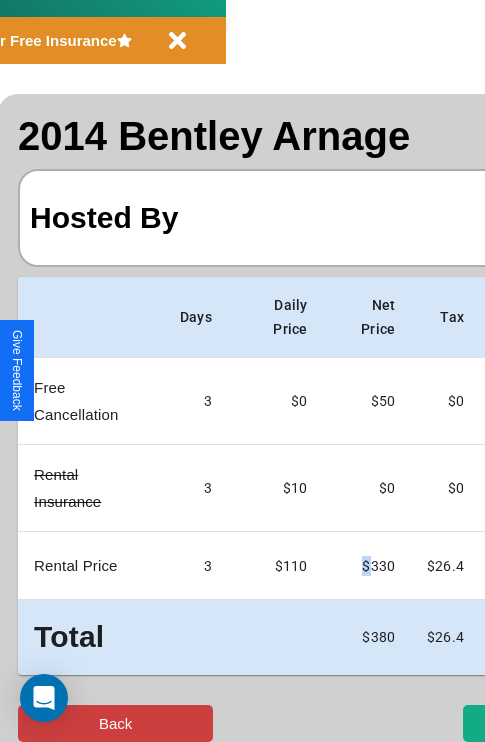 click on "Back" at bounding box center (115, 723) 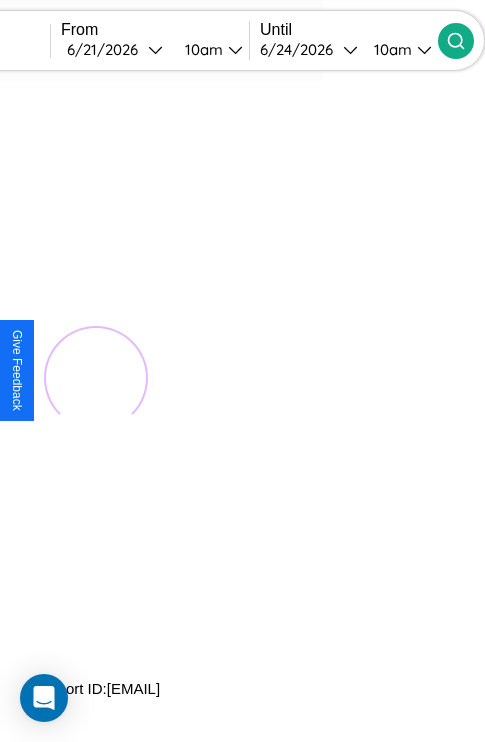 scroll, scrollTop: 0, scrollLeft: 0, axis: both 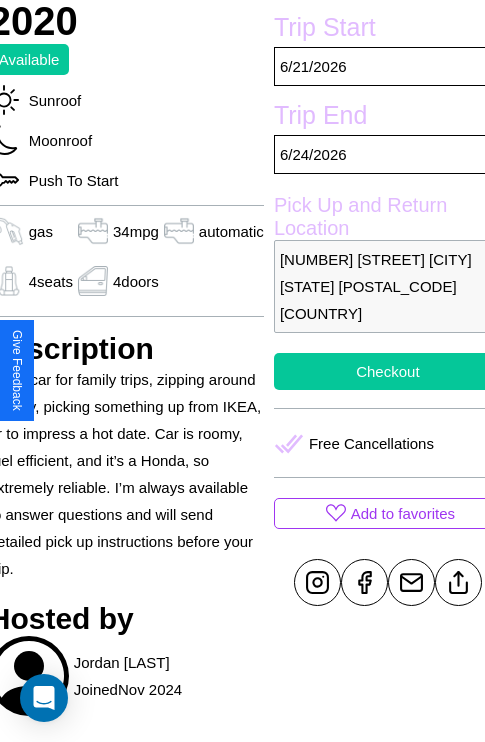 click on "Checkout" at bounding box center [388, 371] 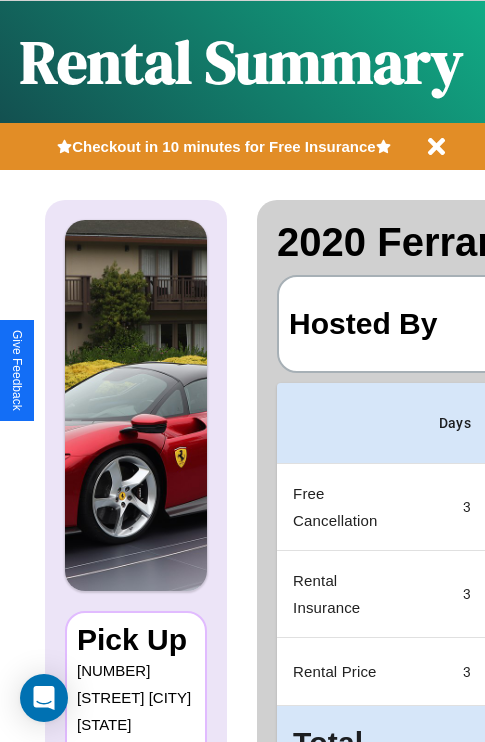 scroll, scrollTop: 0, scrollLeft: 408, axis: horizontal 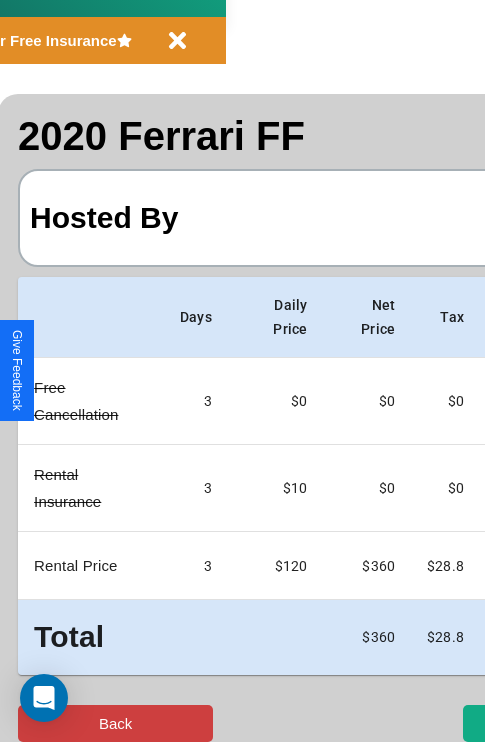 click on "Back" at bounding box center [115, 723] 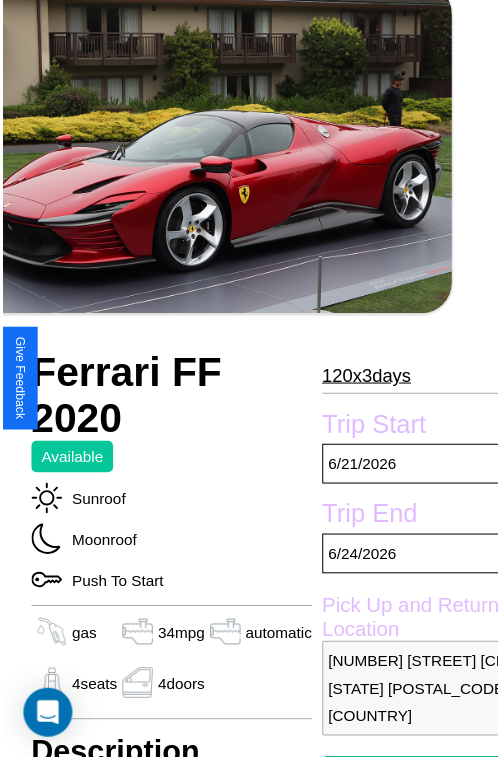 scroll, scrollTop: 180, scrollLeft: 84, axis: both 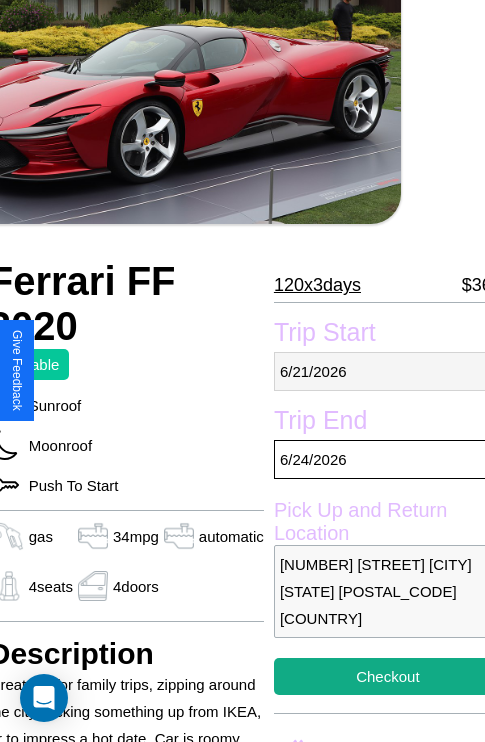 click on "[DATE]" at bounding box center (388, 371) 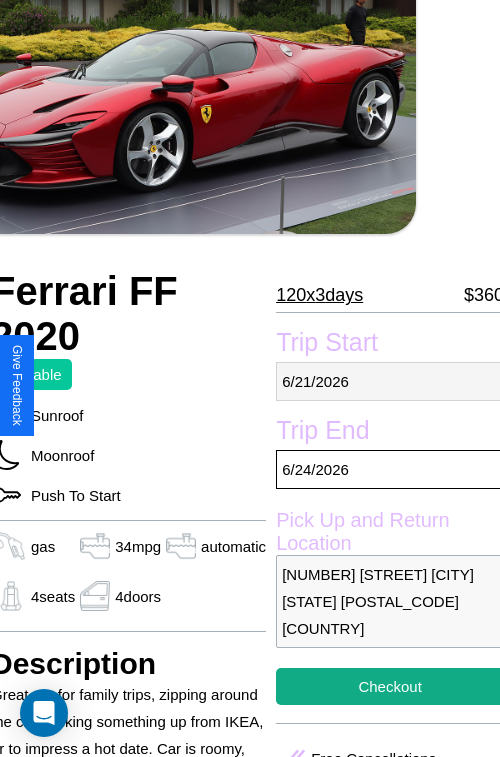 select on "*" 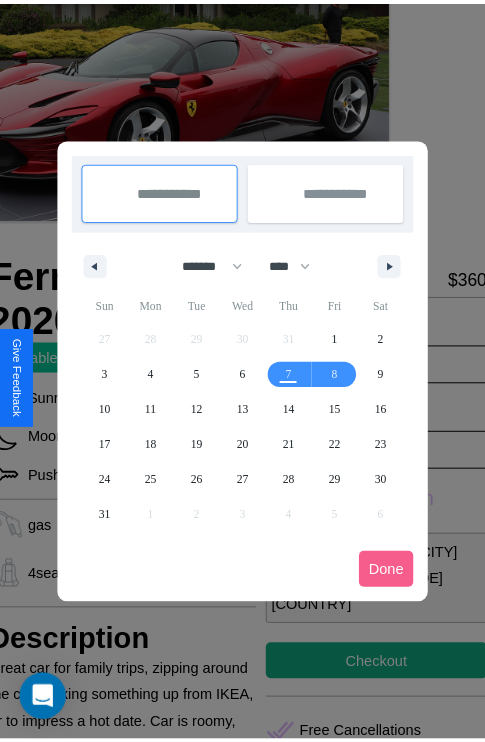 scroll, scrollTop: 0, scrollLeft: 84, axis: horizontal 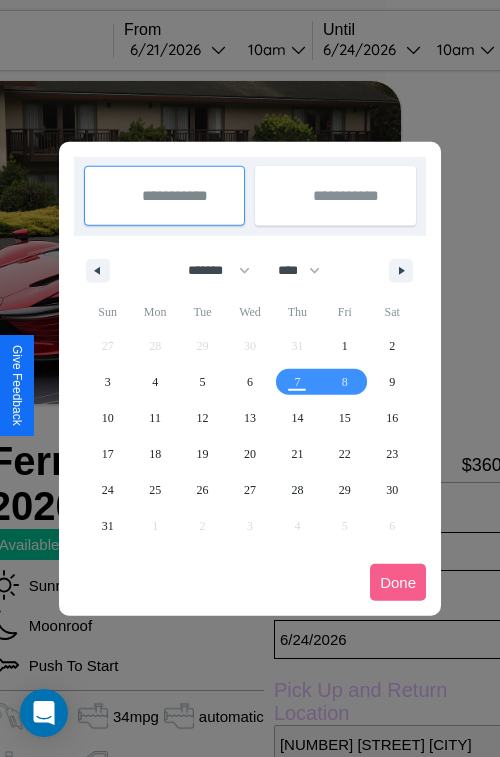 click at bounding box center (250, 378) 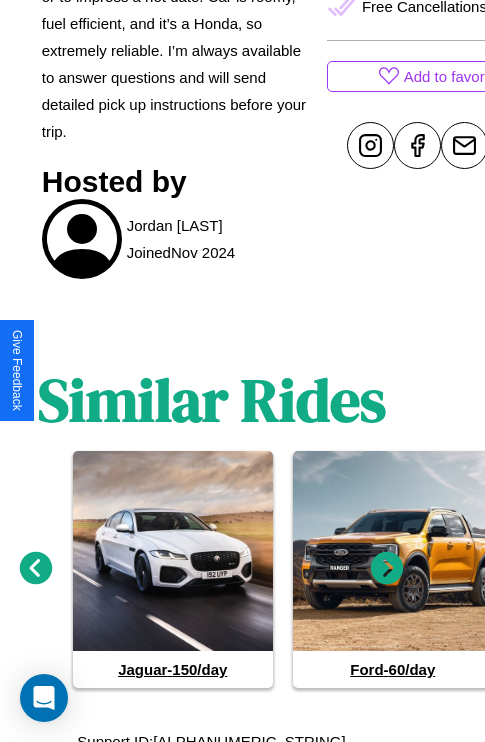 scroll, scrollTop: 935, scrollLeft: 30, axis: both 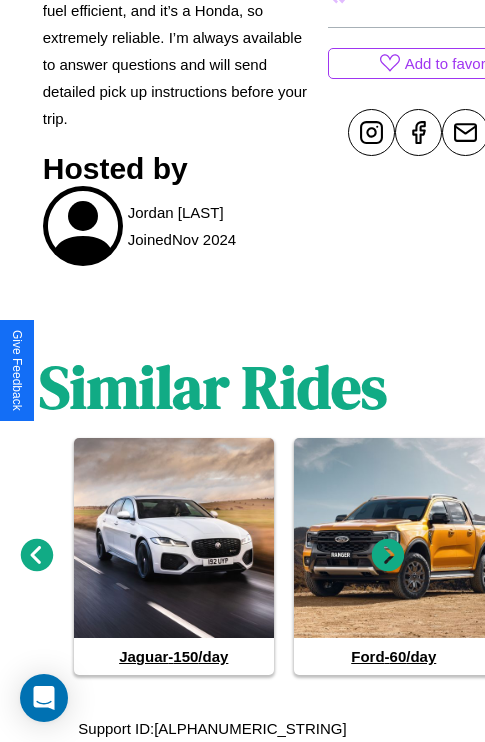 click 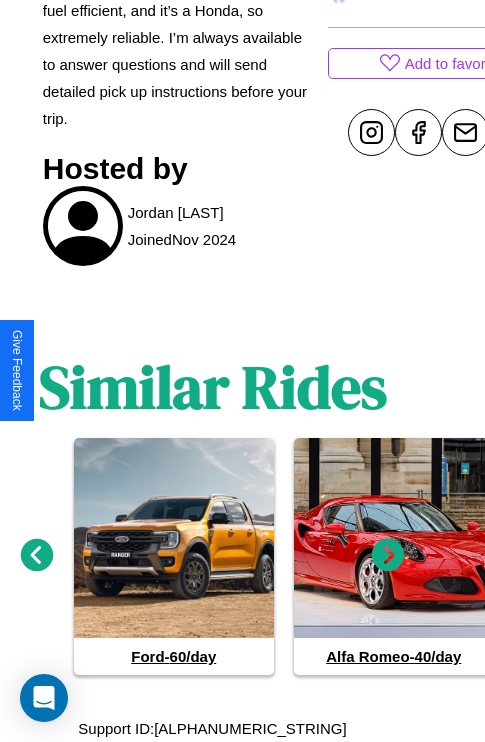 click 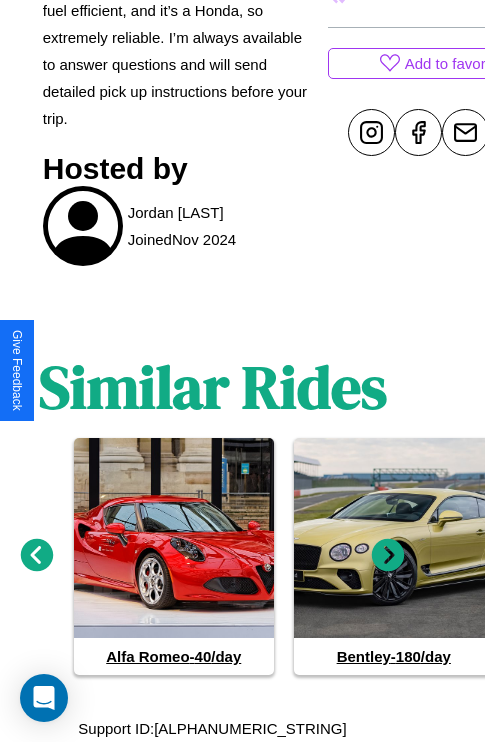 click 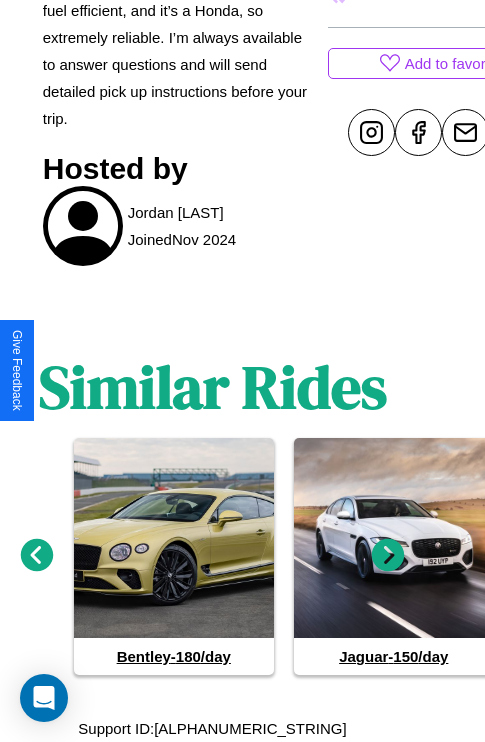 click 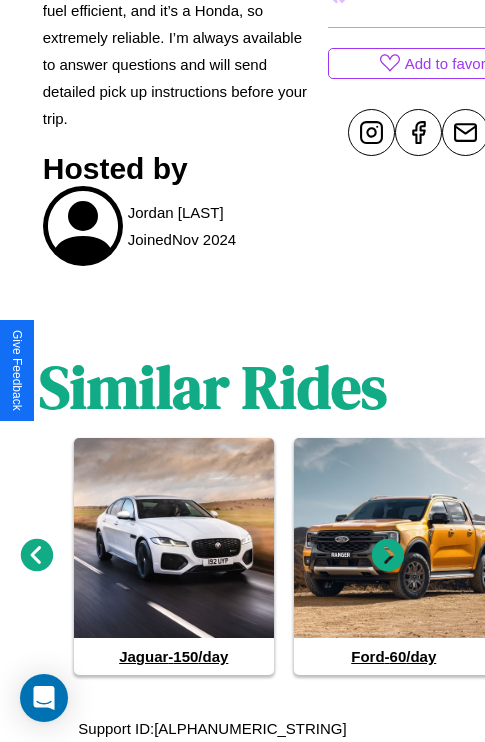 click 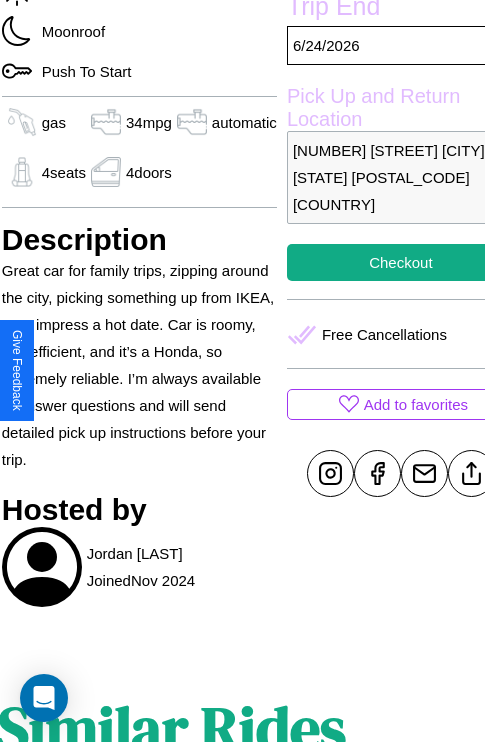 scroll, scrollTop: 485, scrollLeft: 84, axis: both 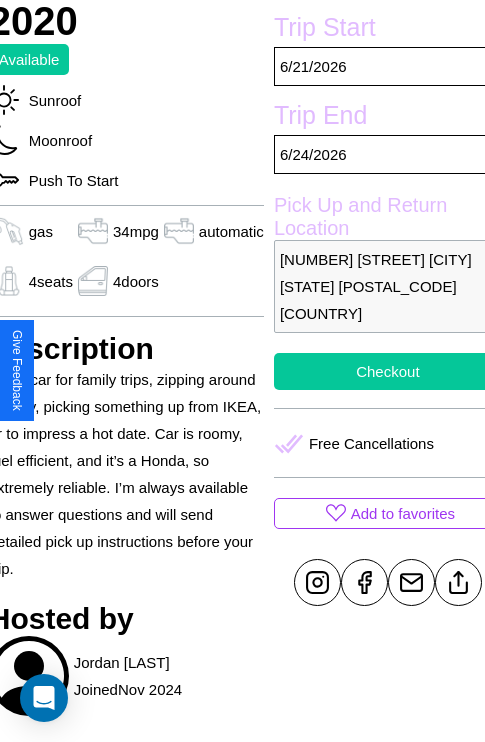 click on "Checkout" at bounding box center (388, 371) 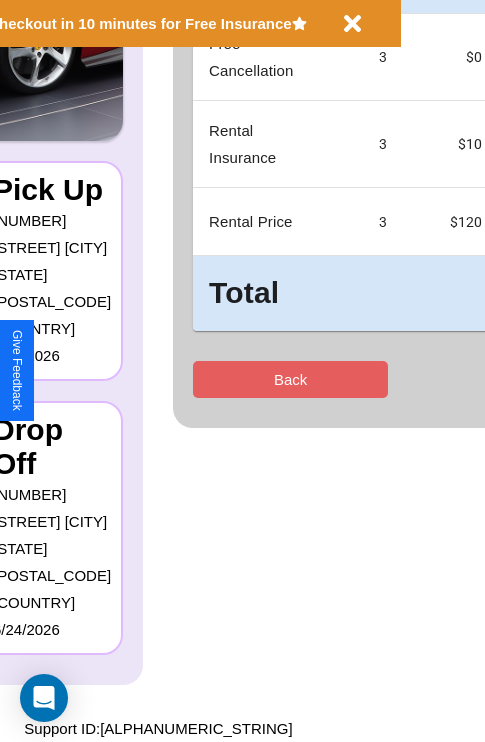 scroll, scrollTop: 0, scrollLeft: 0, axis: both 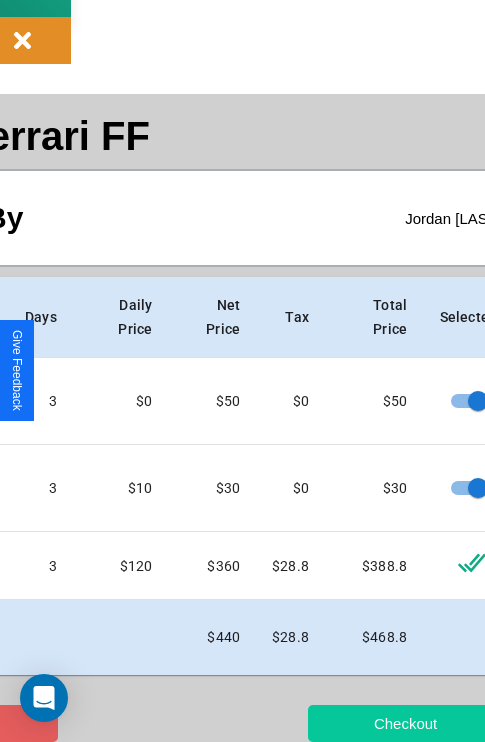 click on "Checkout" at bounding box center (405, 723) 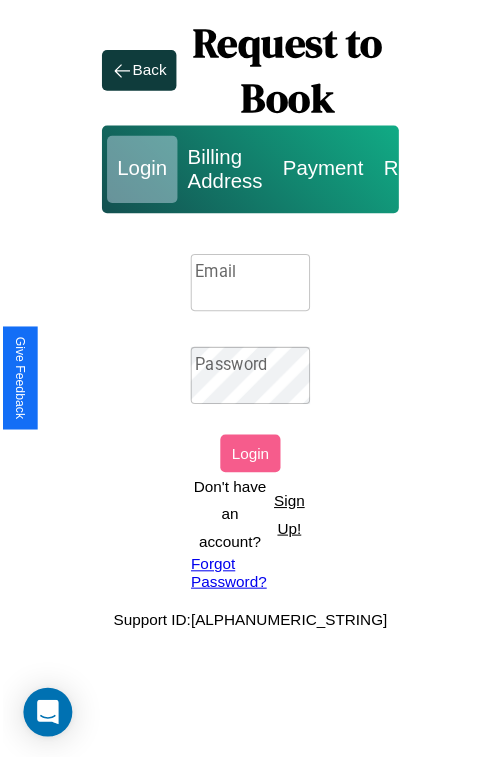 scroll, scrollTop: 0, scrollLeft: 0, axis: both 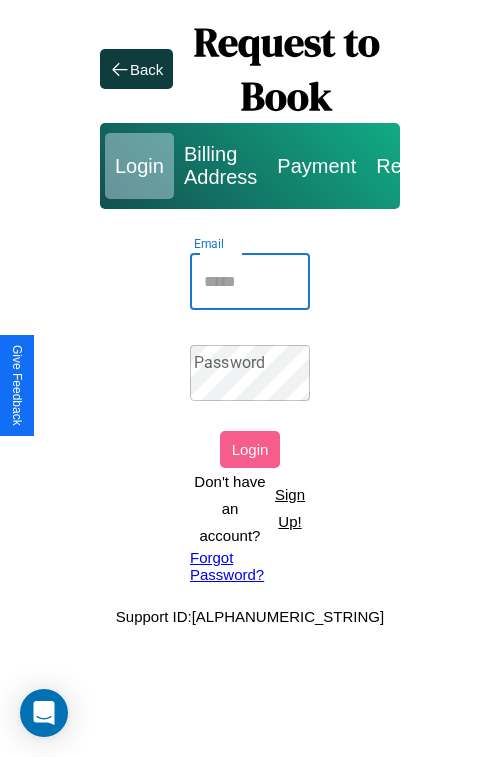 click on "Email" at bounding box center [250, 282] 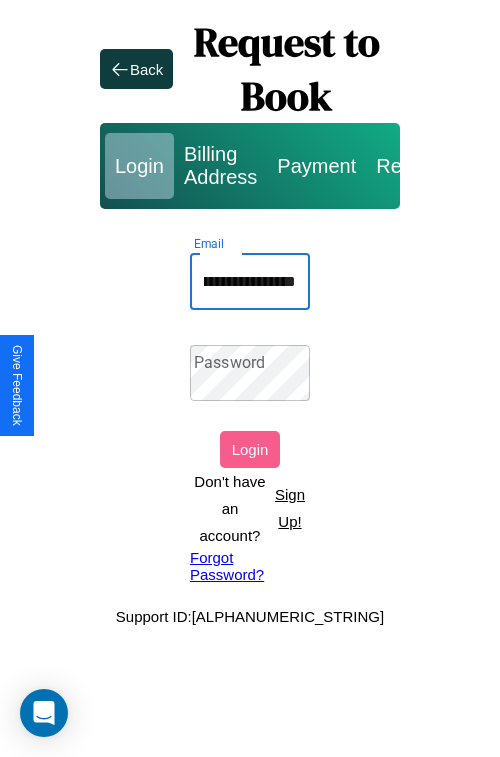 scroll, scrollTop: 0, scrollLeft: 120, axis: horizontal 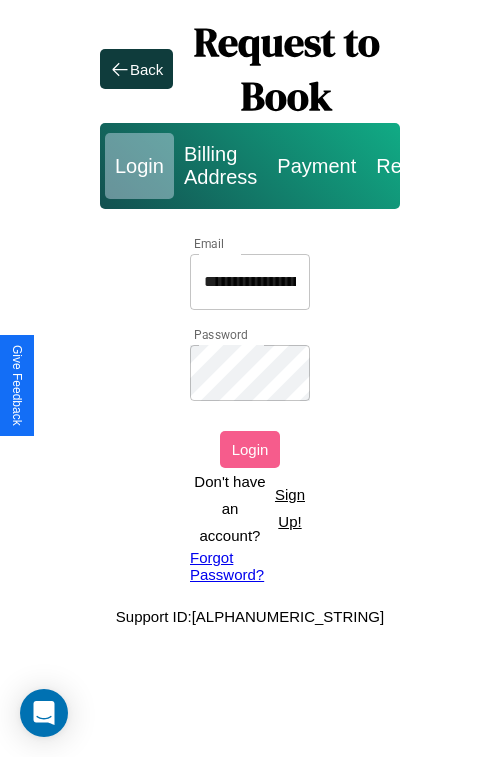 click on "Login" at bounding box center [250, 449] 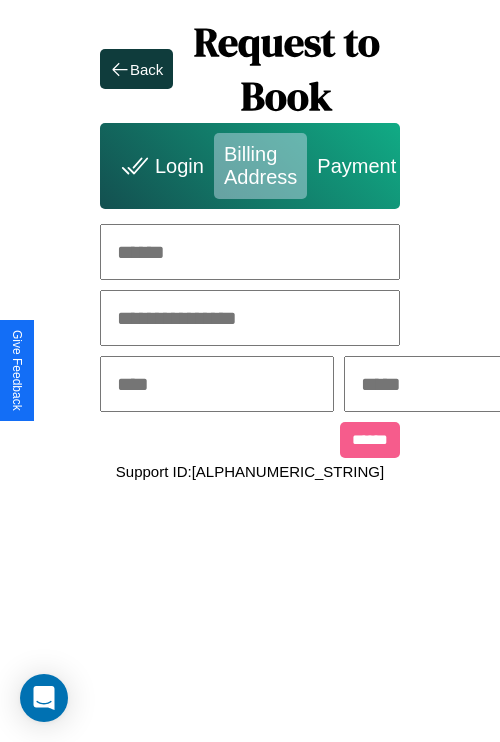 click at bounding box center [250, 252] 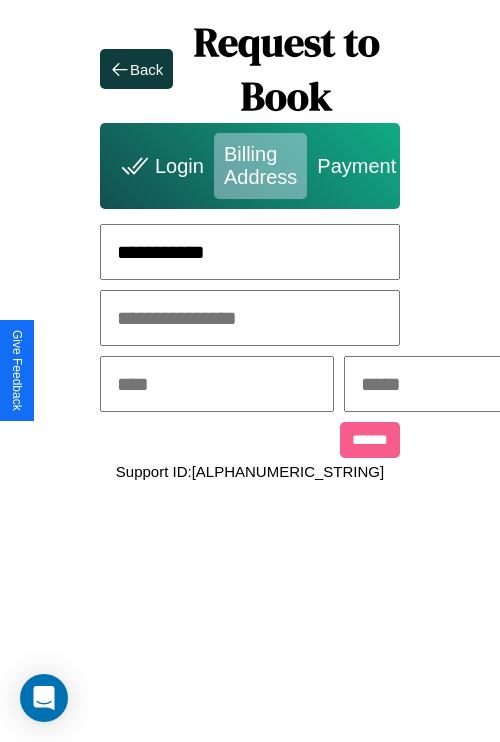 type on "**********" 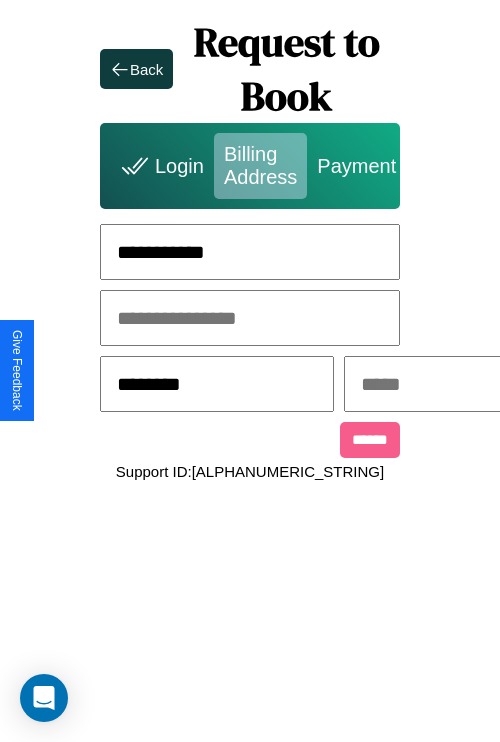 type on "********" 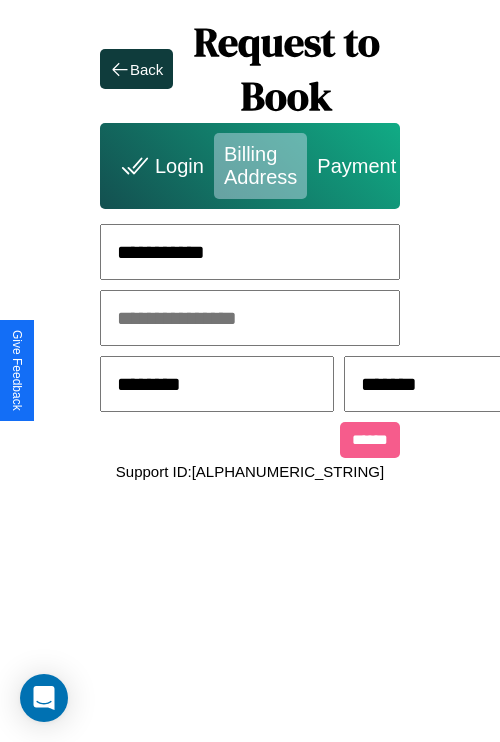 scroll, scrollTop: 0, scrollLeft: 517, axis: horizontal 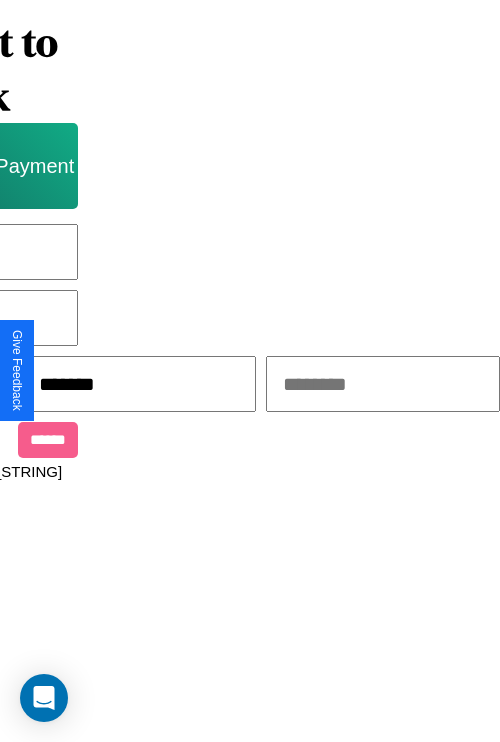 type on "*******" 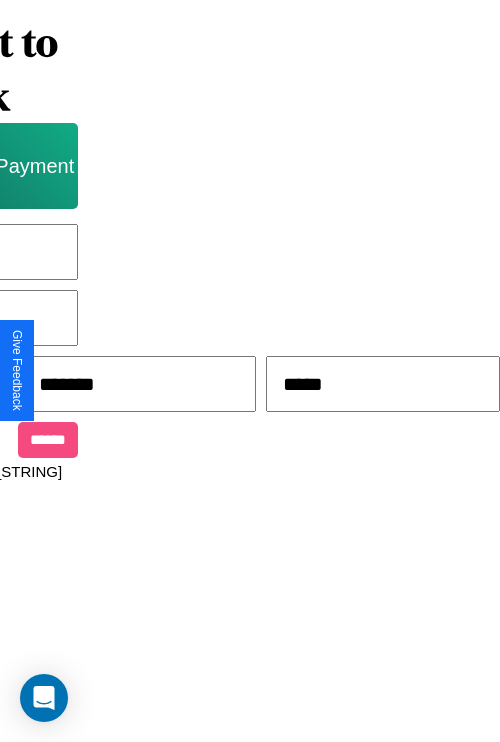 type on "*****" 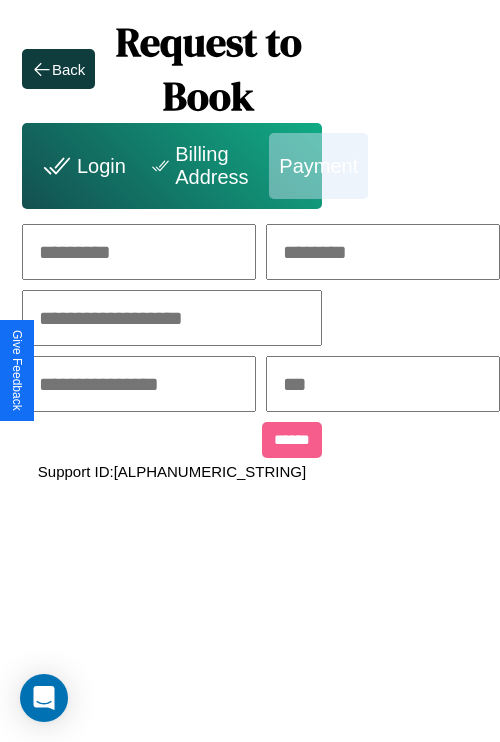 click at bounding box center [139, 252] 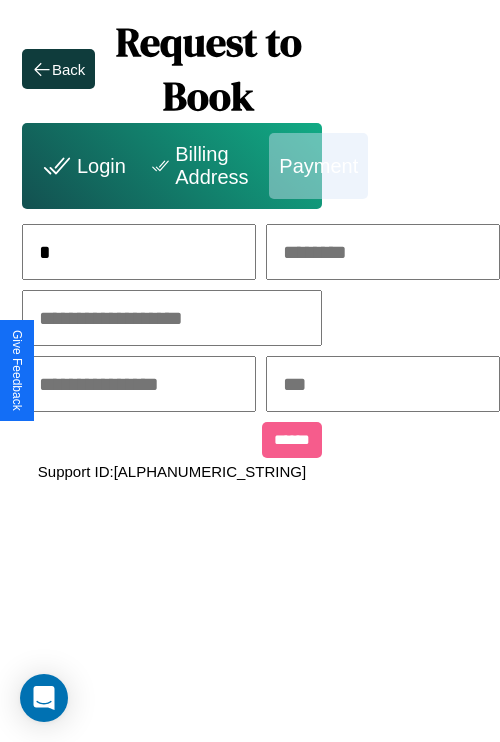 scroll, scrollTop: 0, scrollLeft: 133, axis: horizontal 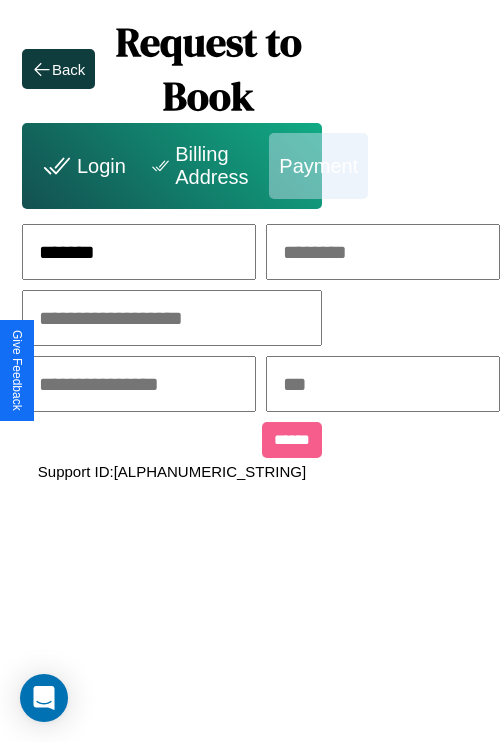 type on "*******" 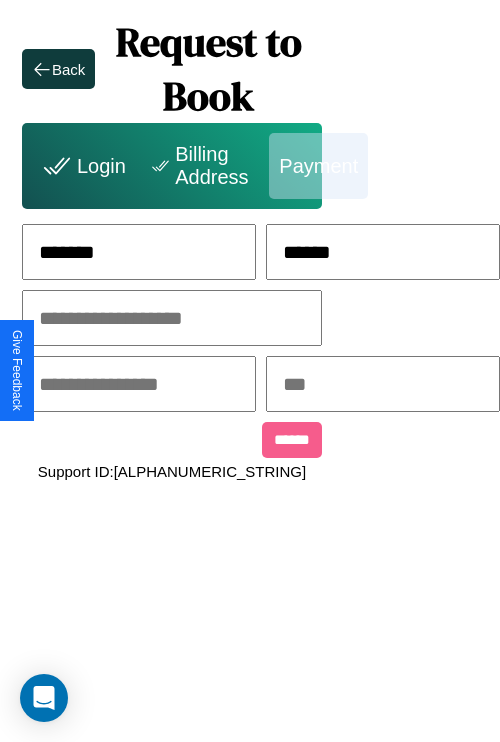 type on "******" 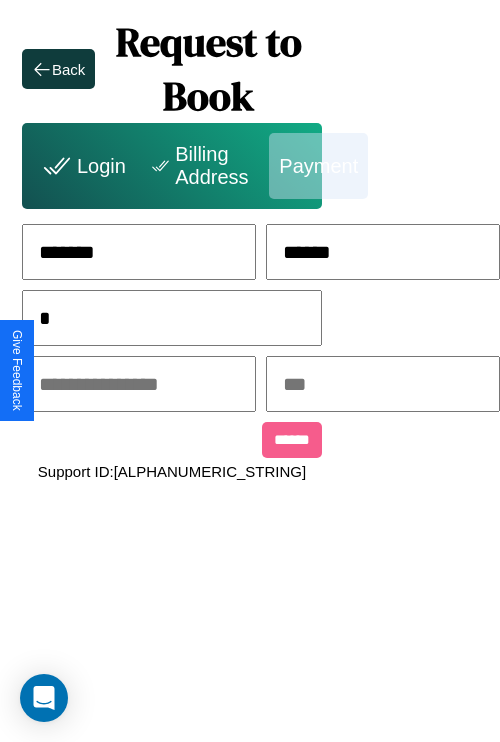 scroll, scrollTop: 0, scrollLeft: 128, axis: horizontal 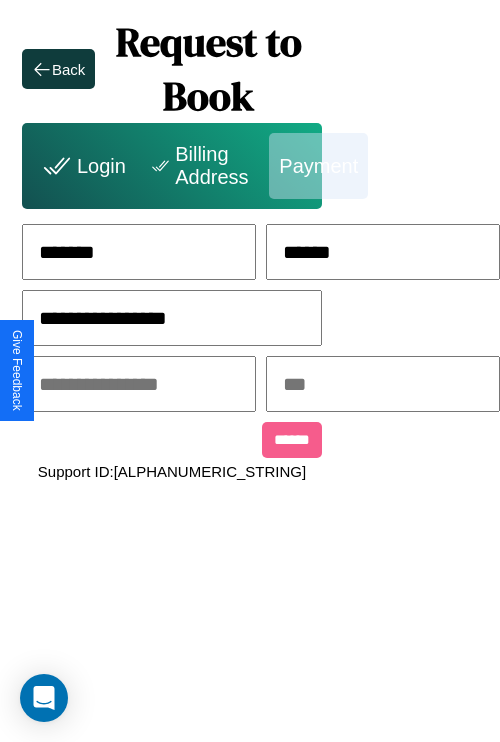 type on "**********" 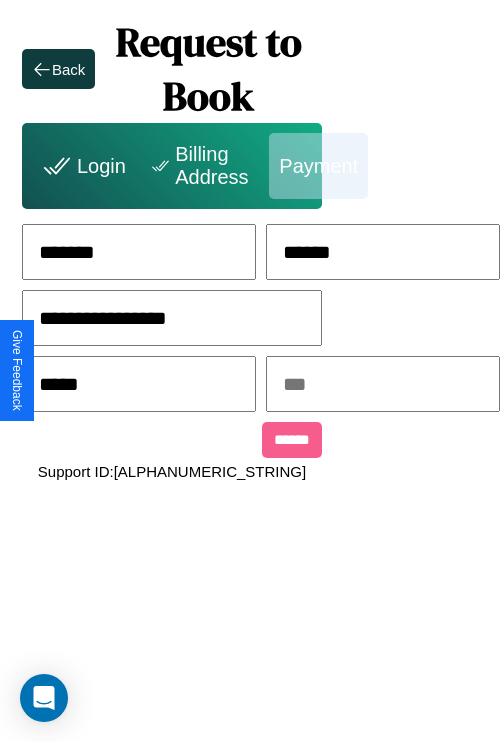 type on "*****" 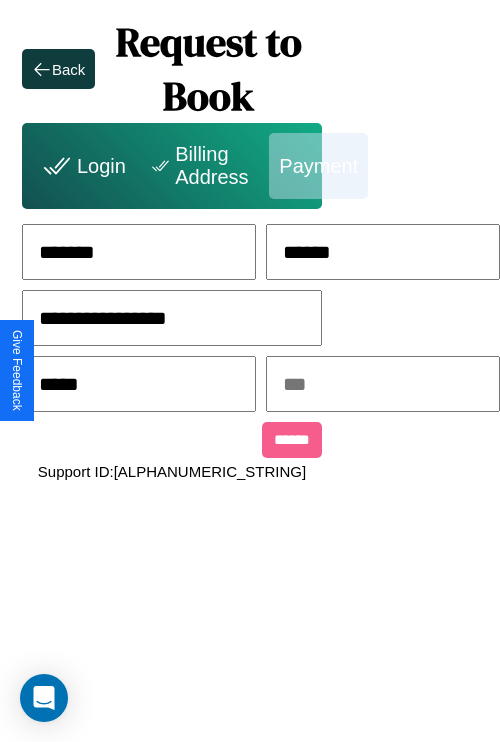 click at bounding box center [383, 384] 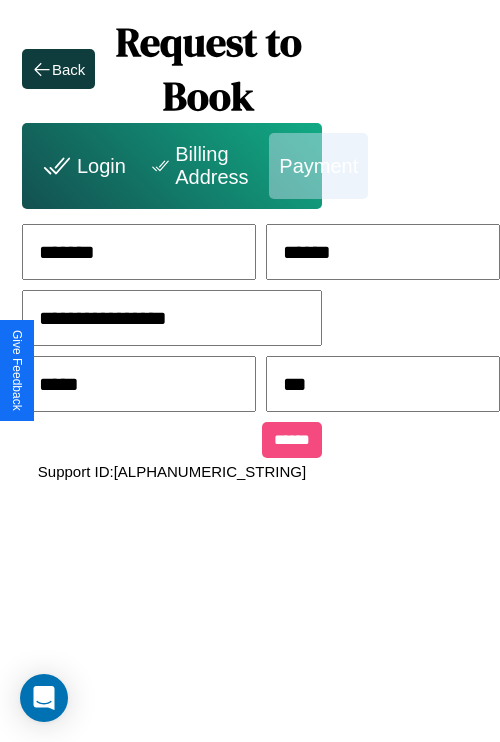 type on "***" 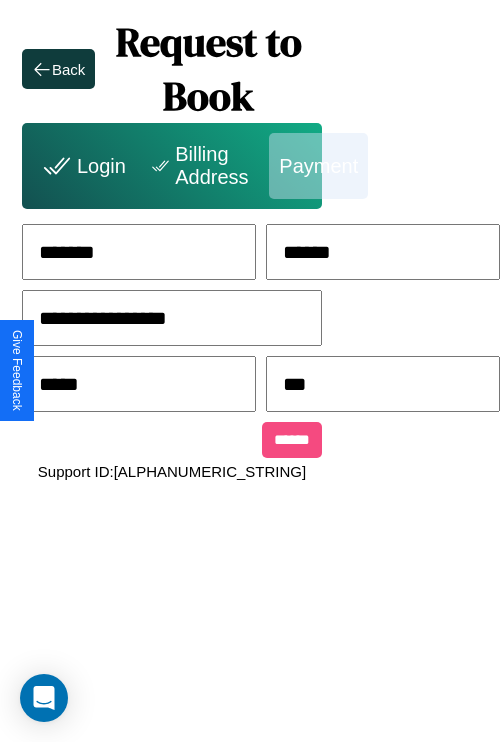 click on "******" at bounding box center (292, 440) 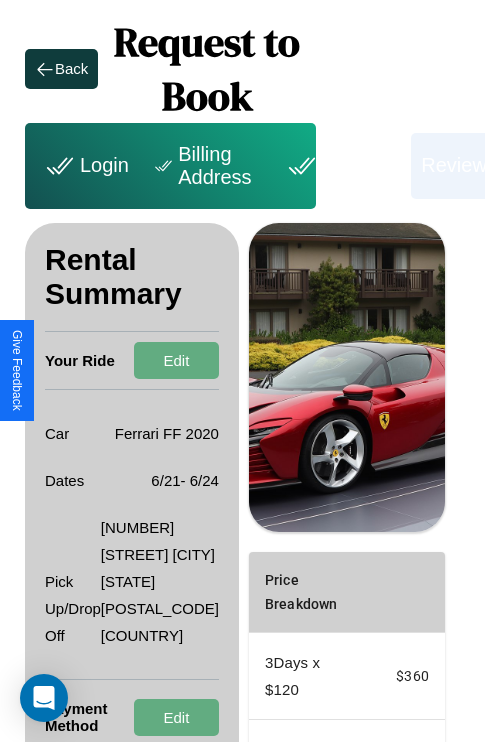 scroll, scrollTop: 311, scrollLeft: 72, axis: both 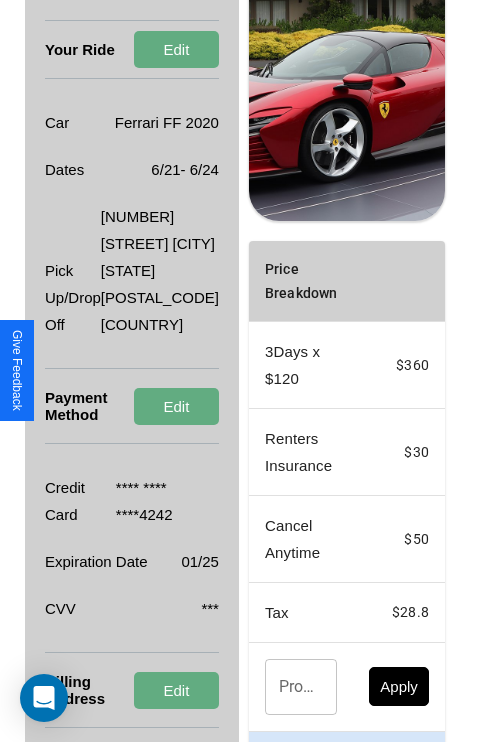 click on "Promo Code" at bounding box center (290, 687) 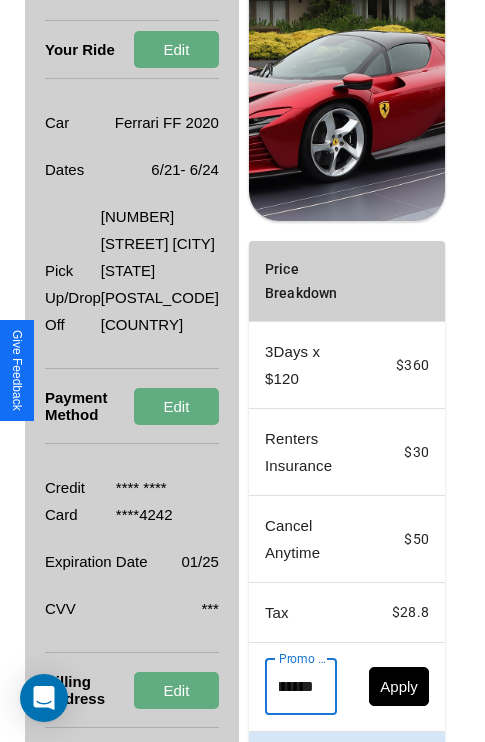scroll, scrollTop: 0, scrollLeft: 96, axis: horizontal 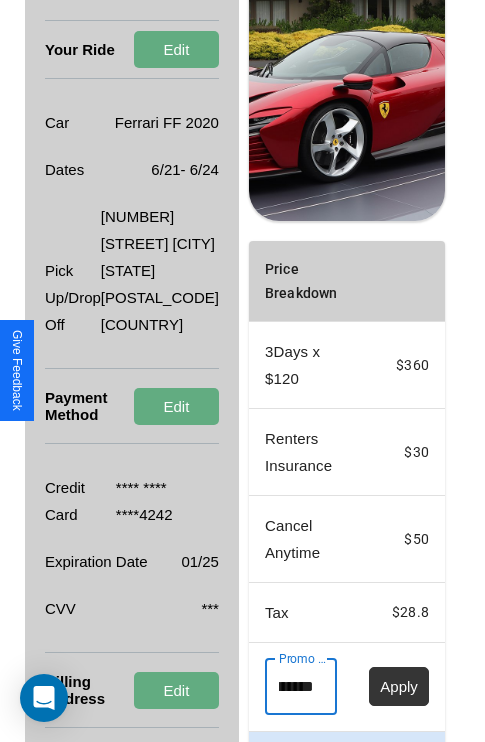 type on "**********" 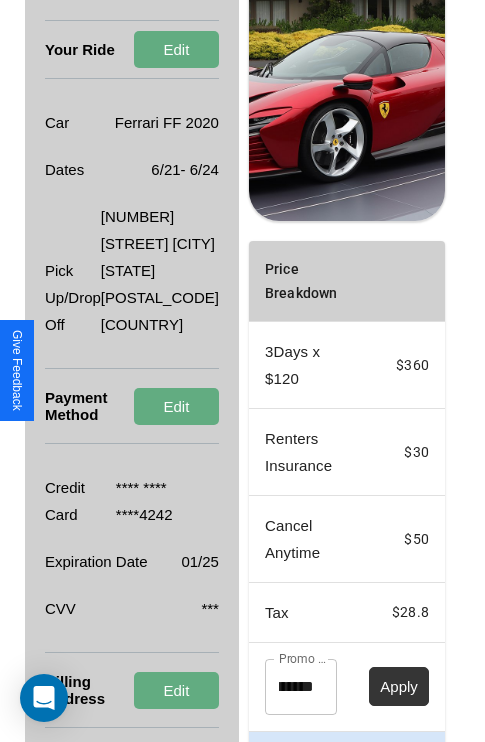 scroll, scrollTop: 0, scrollLeft: 0, axis: both 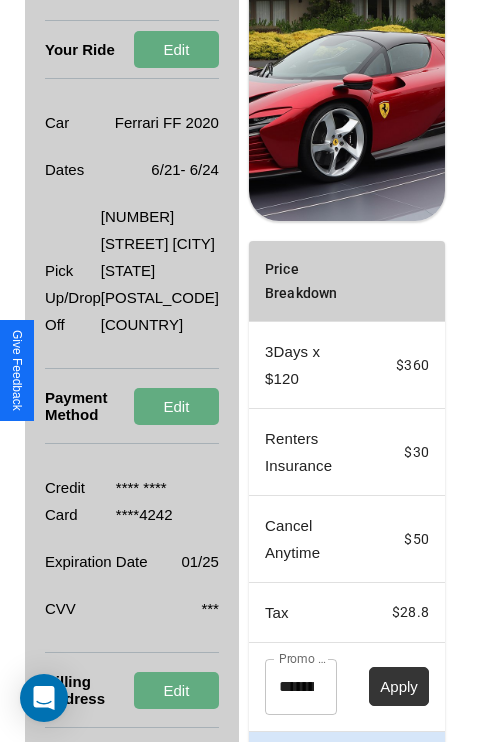 click on "Apply" at bounding box center [399, 686] 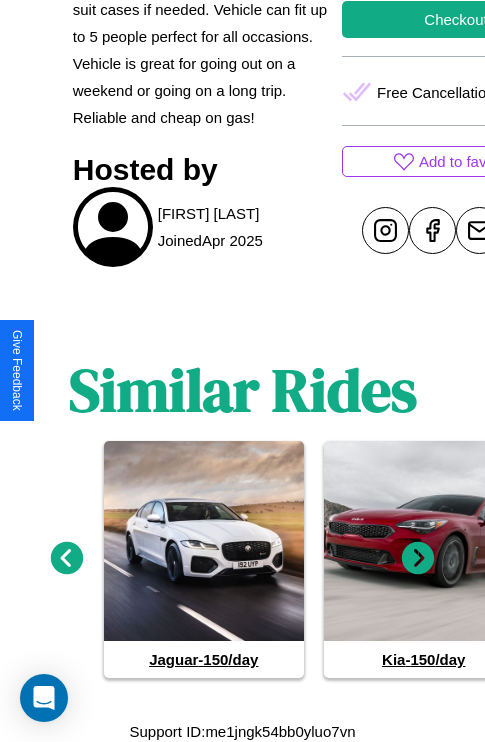 scroll, scrollTop: 893, scrollLeft: 0, axis: vertical 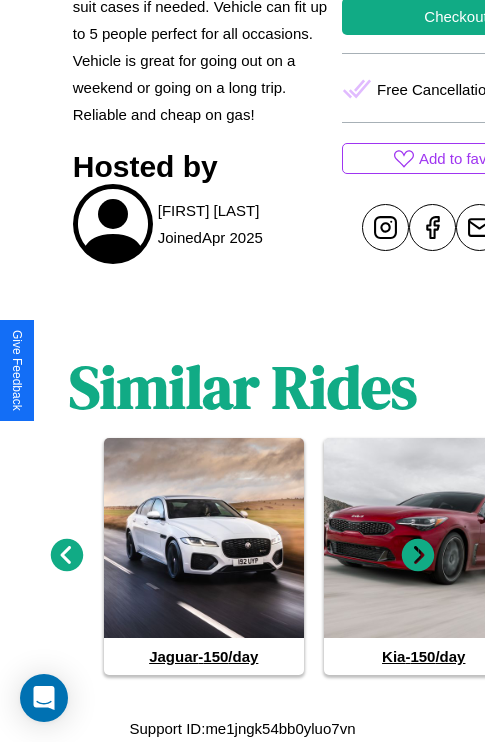 click 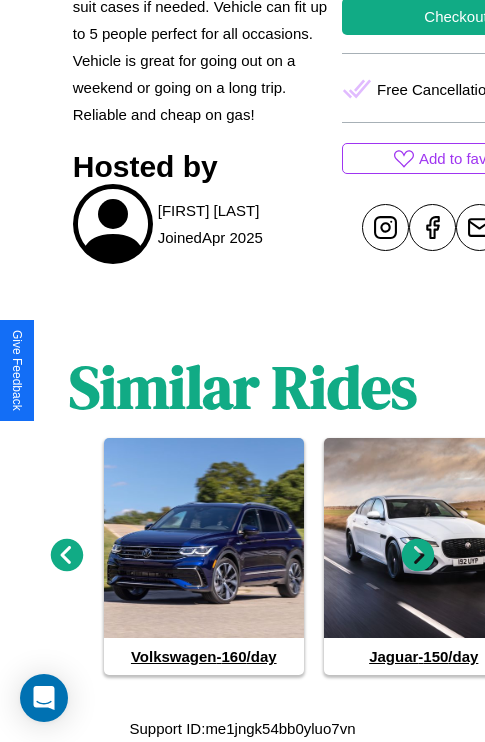 click 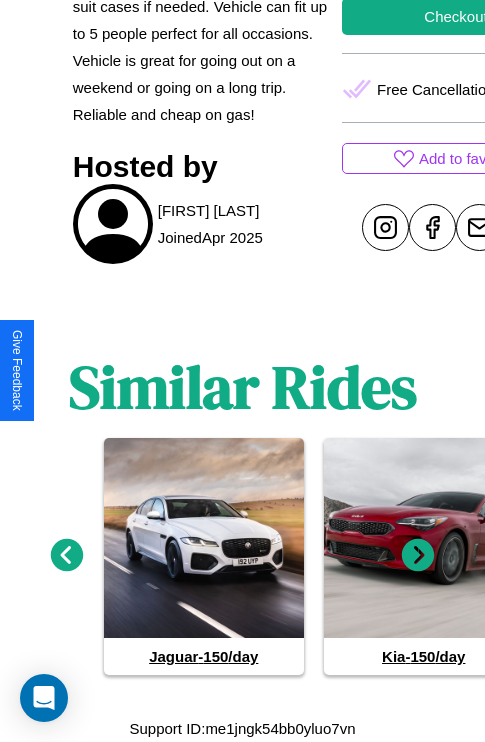click 